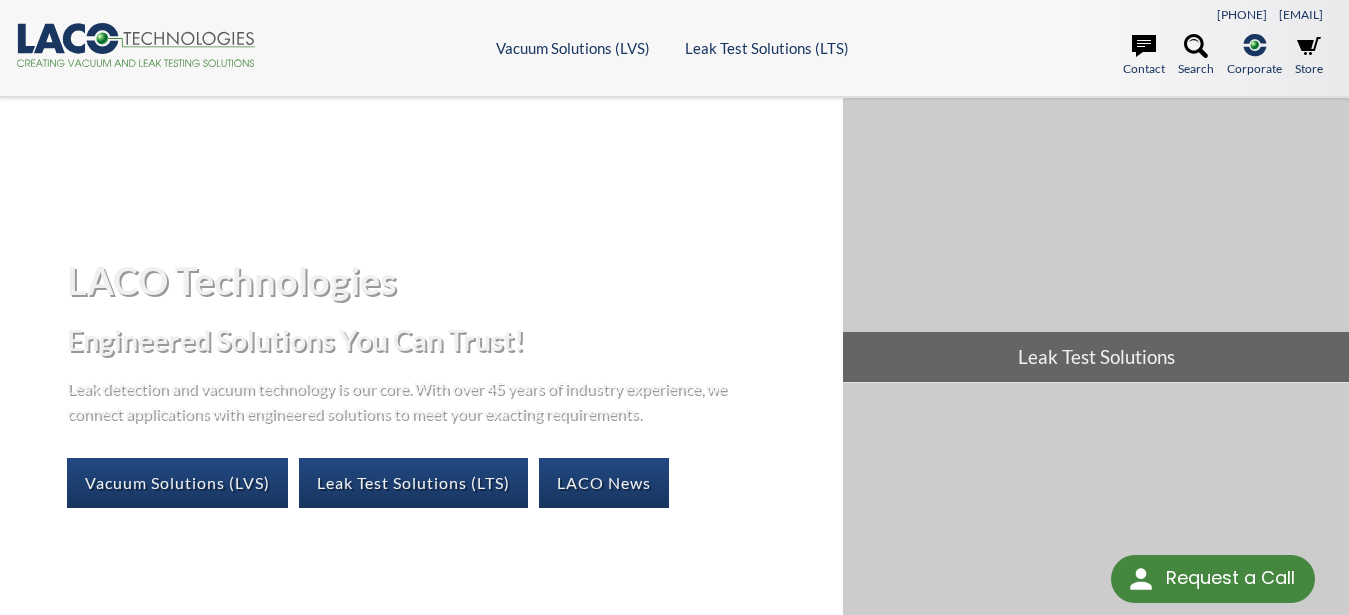scroll, scrollTop: 0, scrollLeft: 0, axis: both 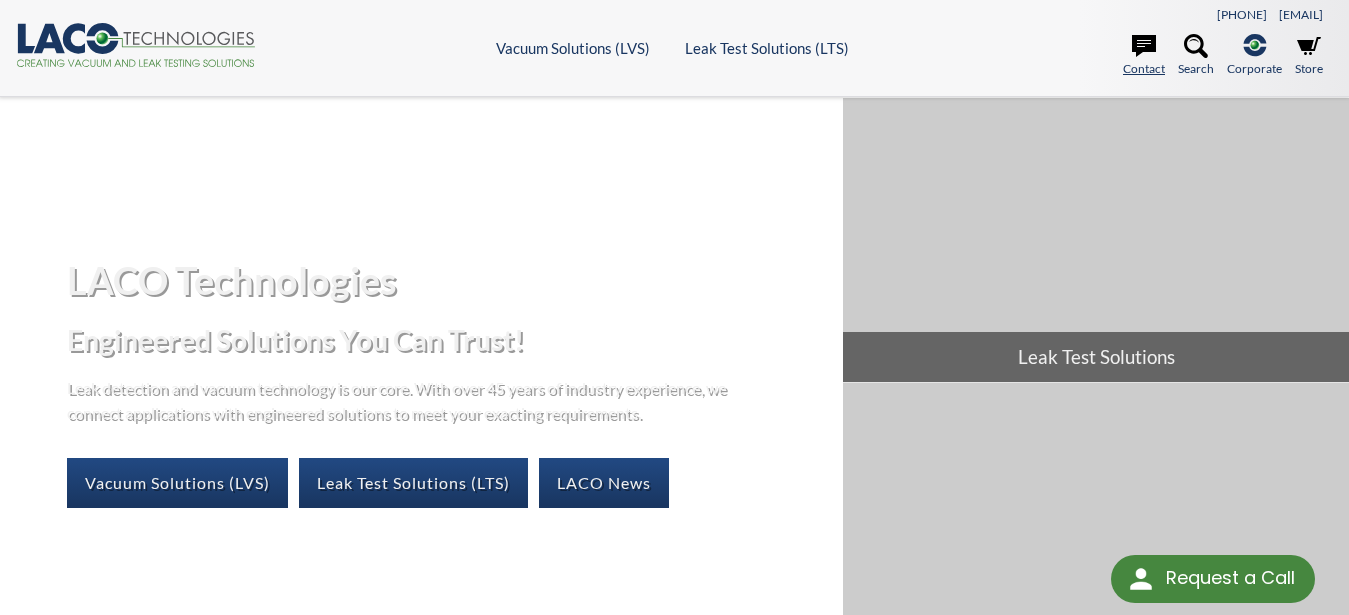 click on "Contact" at bounding box center (1144, 56) 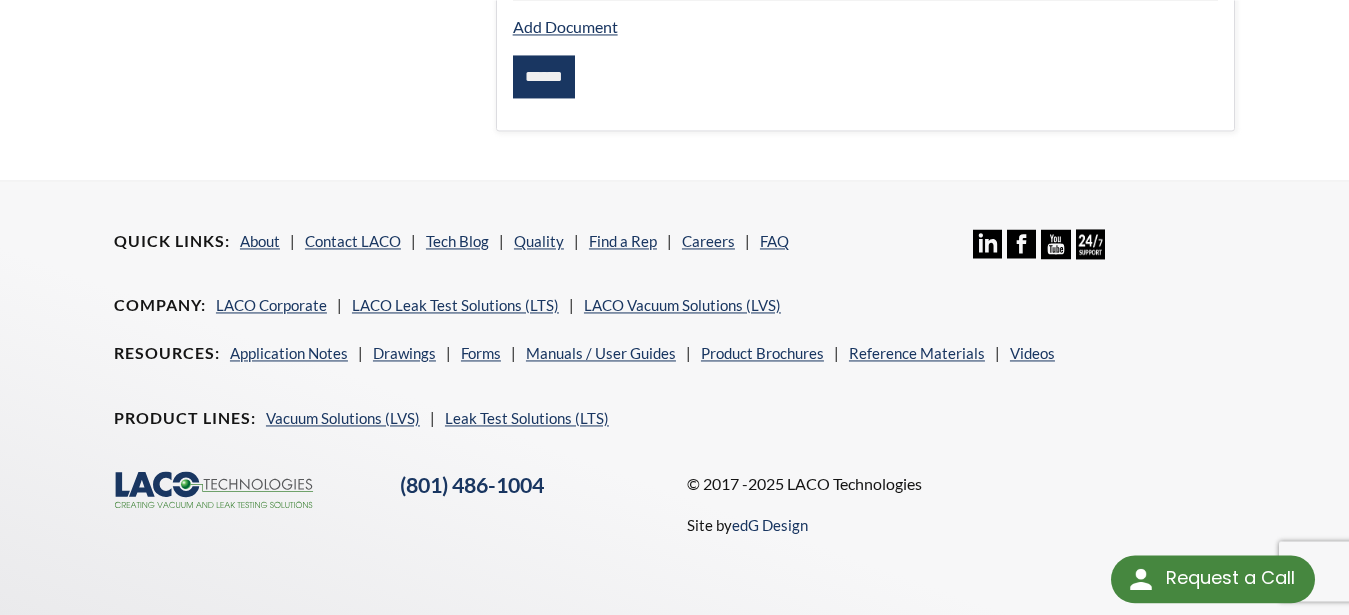 scroll, scrollTop: 1010, scrollLeft: 0, axis: vertical 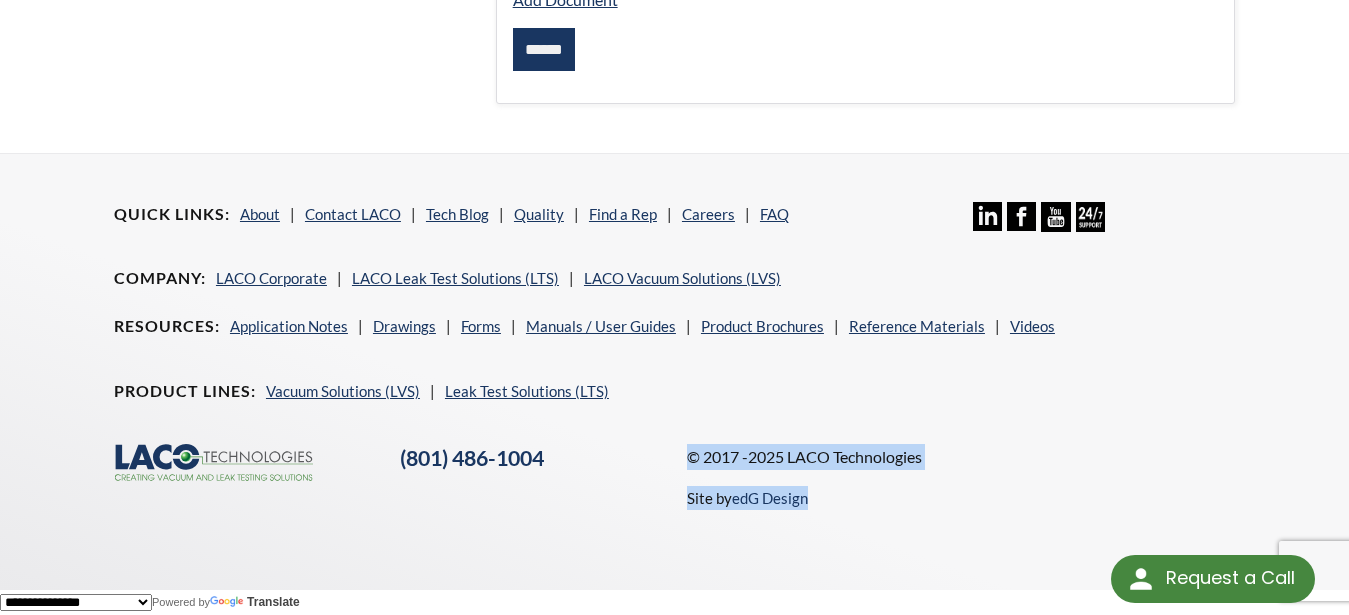 drag, startPoint x: 813, startPoint y: 494, endPoint x: 675, endPoint y: 460, distance: 142.12671 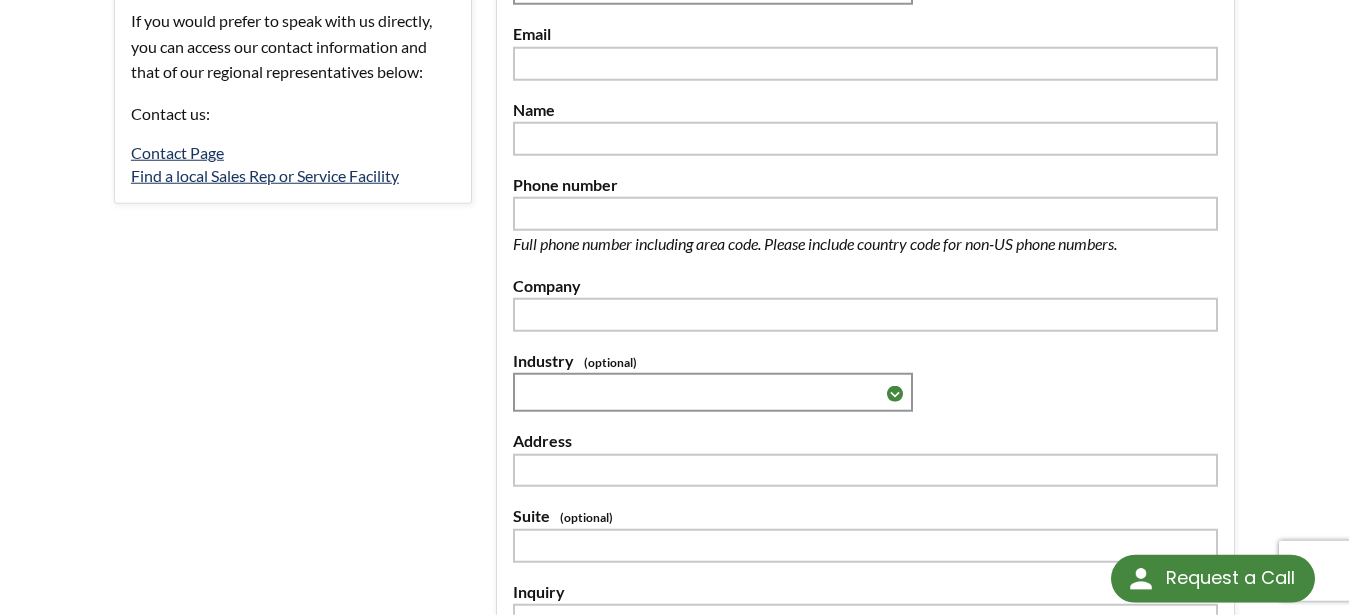 scroll, scrollTop: 0, scrollLeft: 0, axis: both 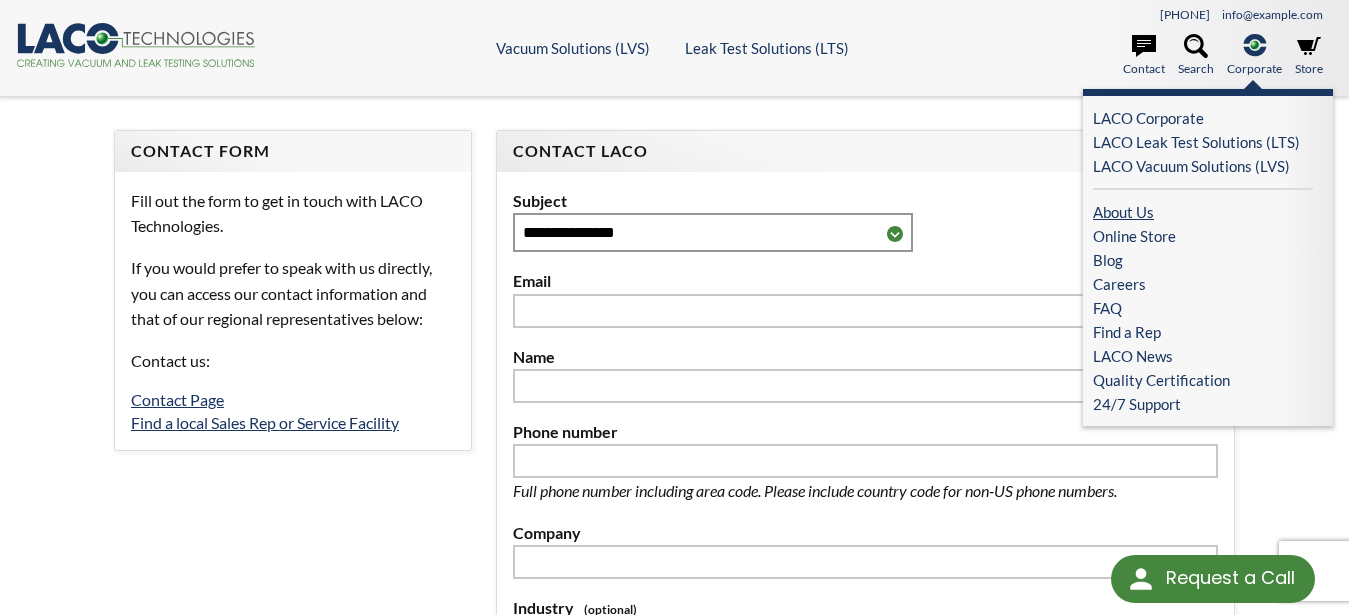 click on "About Us" at bounding box center [1203, 212] 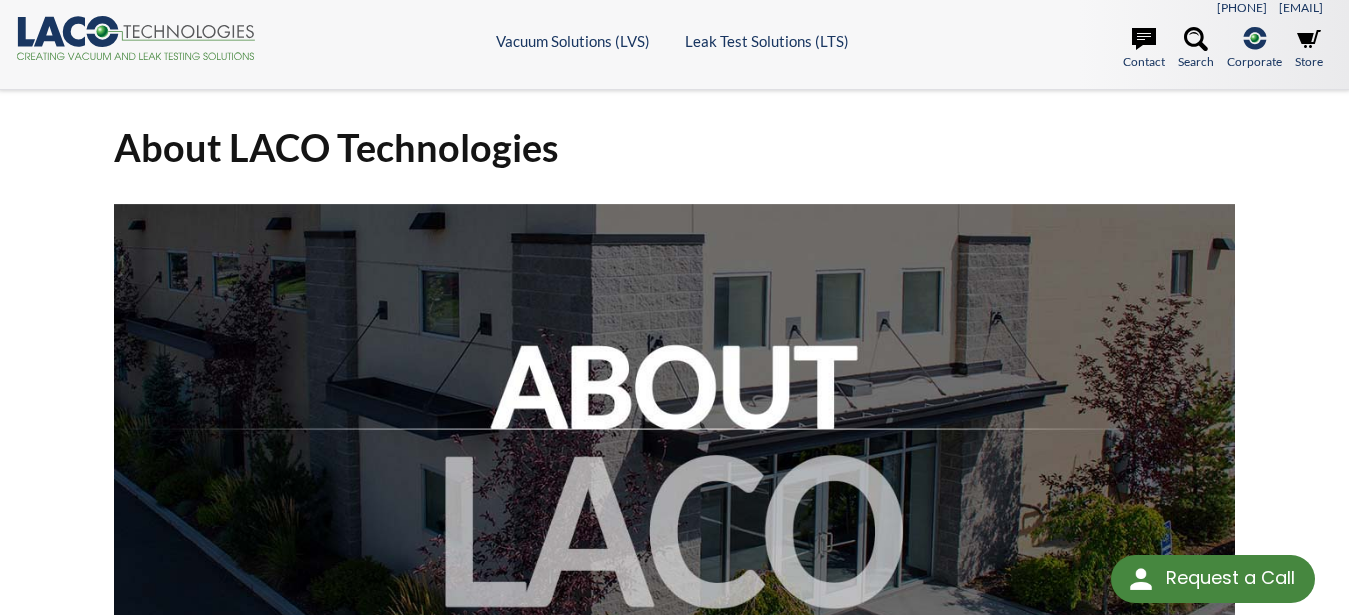 scroll, scrollTop: 0, scrollLeft: 0, axis: both 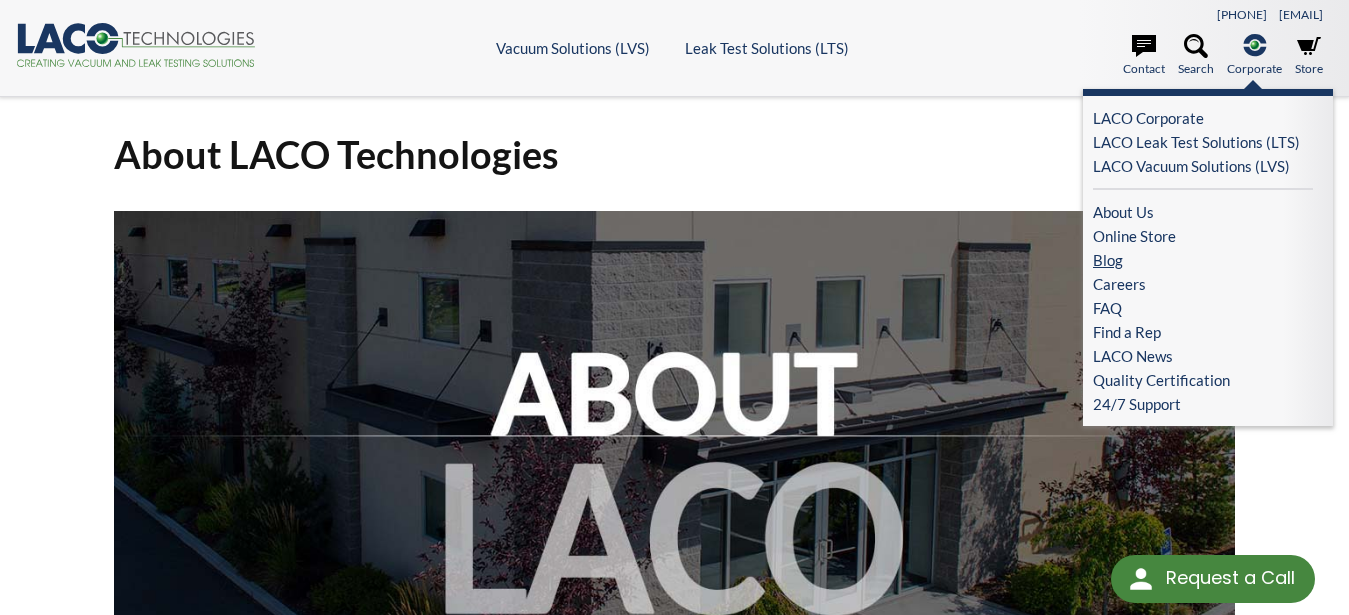 click on "Blog" at bounding box center (1203, 260) 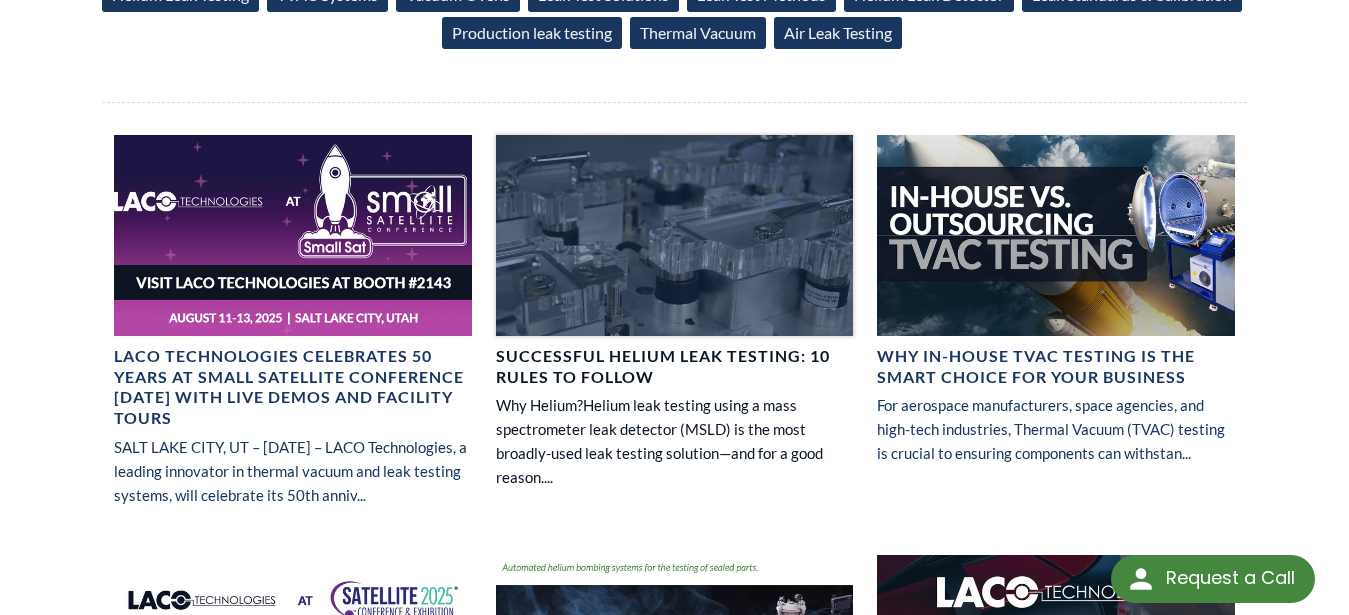 scroll, scrollTop: 0, scrollLeft: 0, axis: both 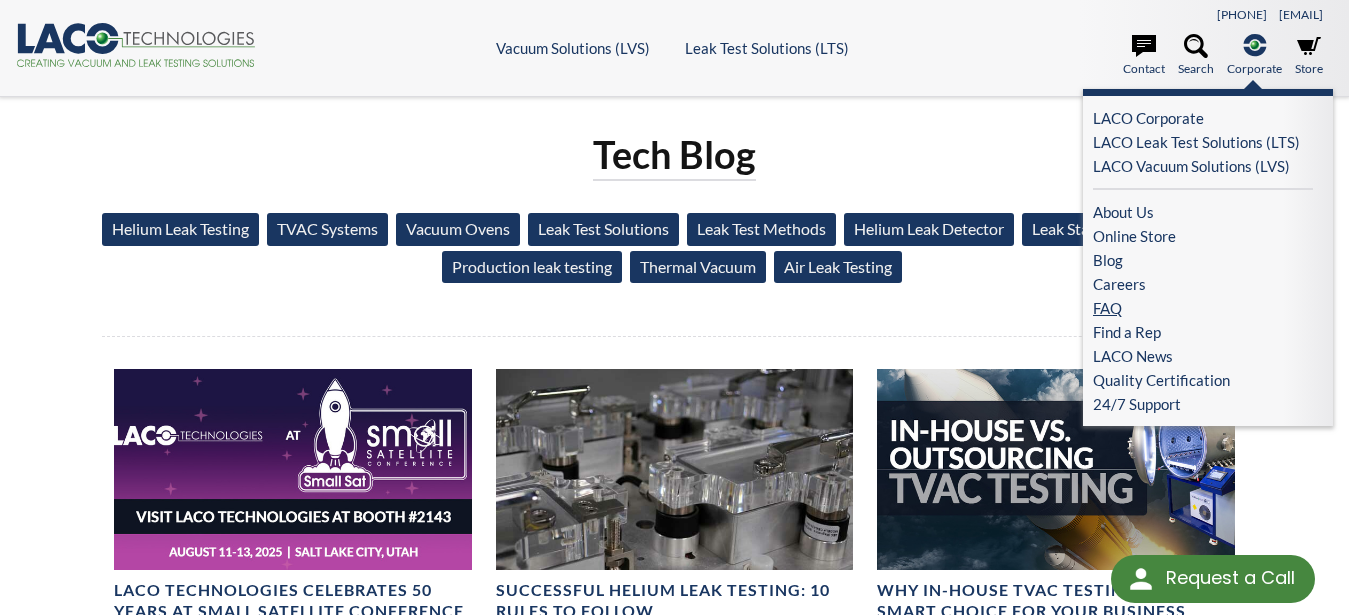 click on "FAQ" at bounding box center [1203, 308] 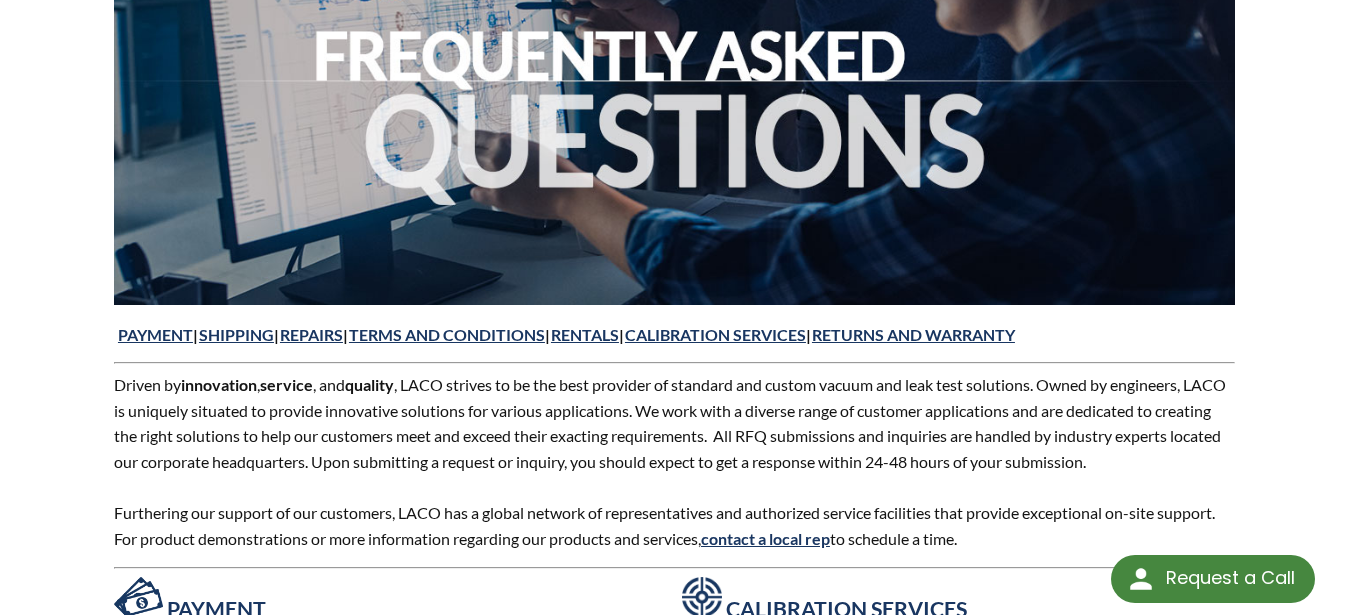 scroll, scrollTop: 0, scrollLeft: 0, axis: both 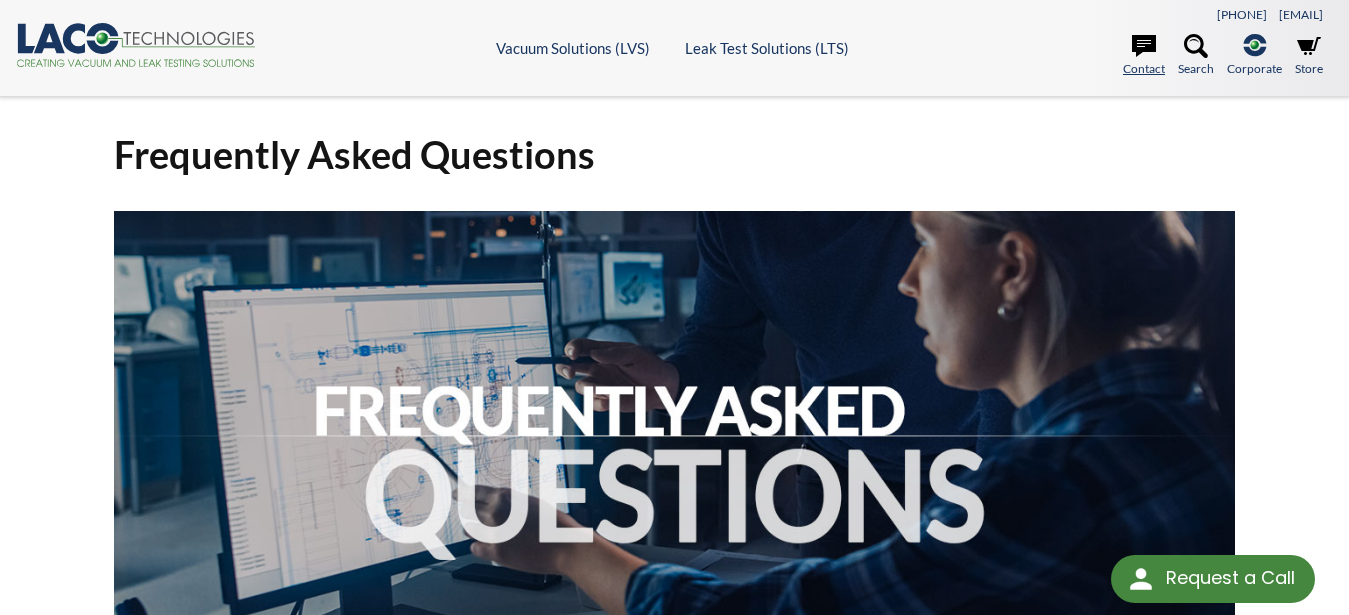 click on "Contact" at bounding box center [1144, 56] 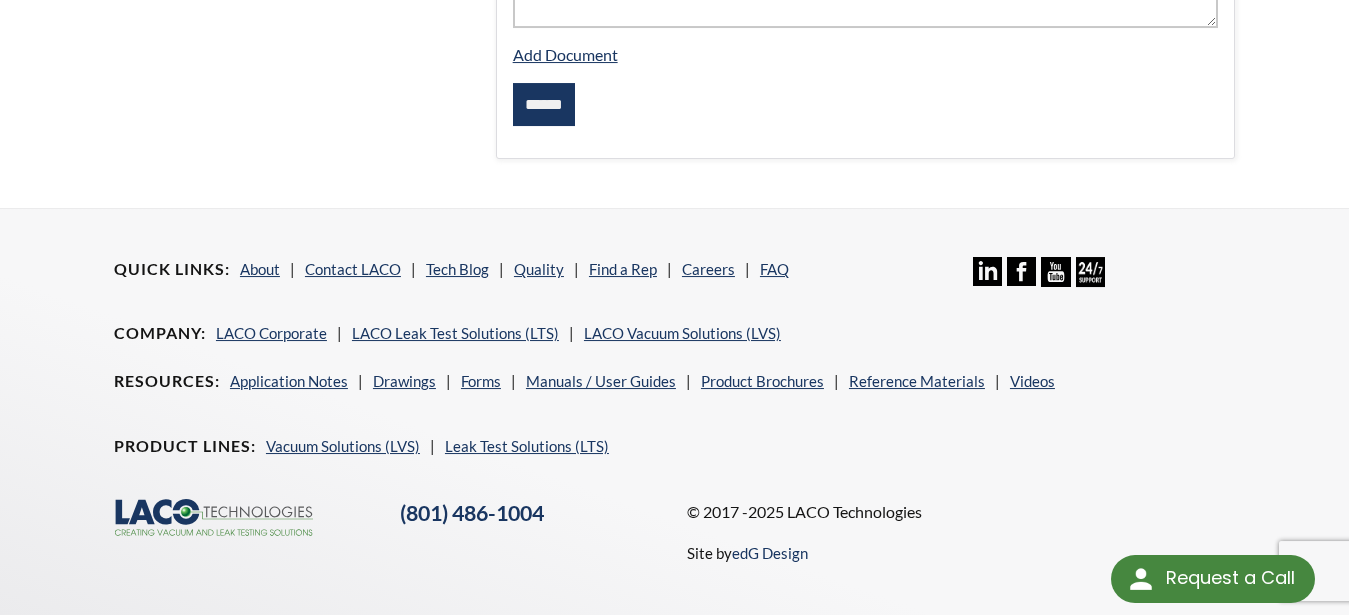 scroll, scrollTop: 1010, scrollLeft: 0, axis: vertical 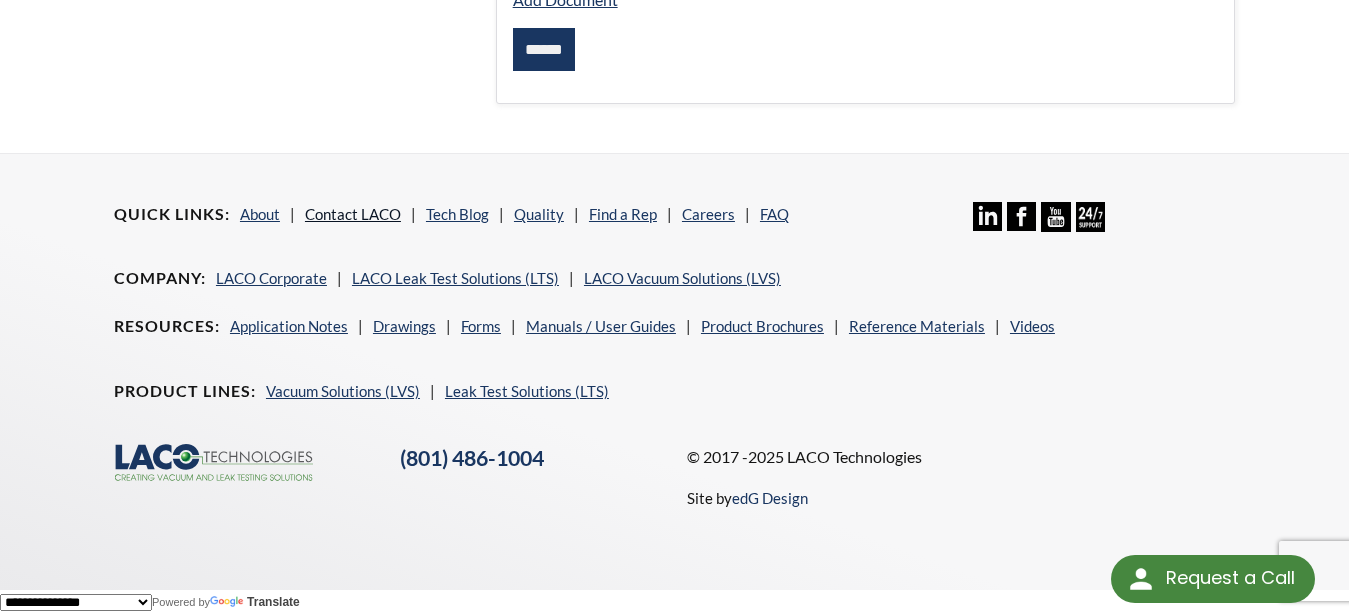 click on "Contact LACO" at bounding box center [353, 214] 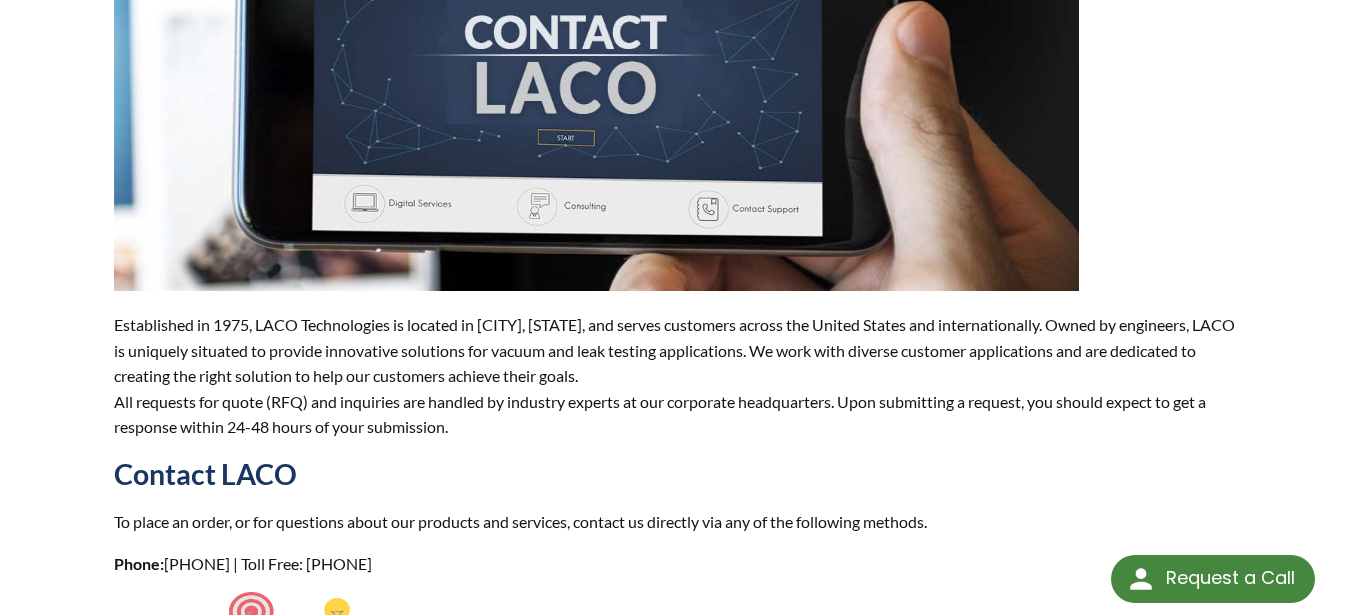 scroll, scrollTop: 0, scrollLeft: 0, axis: both 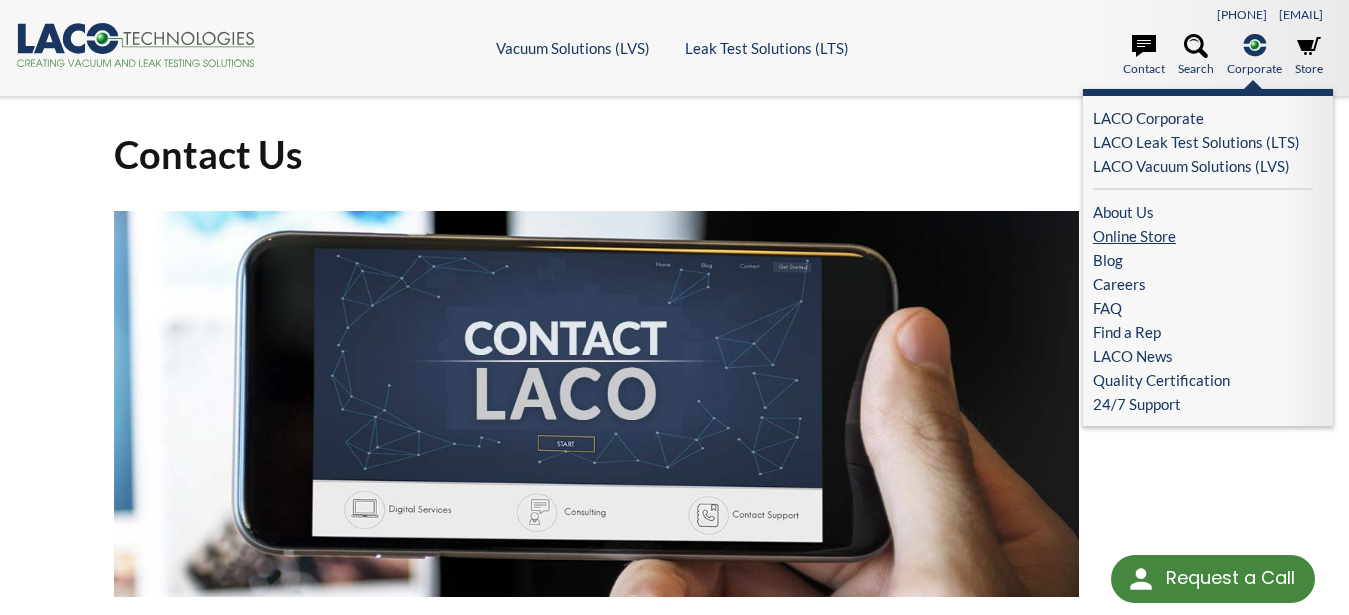 click on "Online Store" at bounding box center [1203, 236] 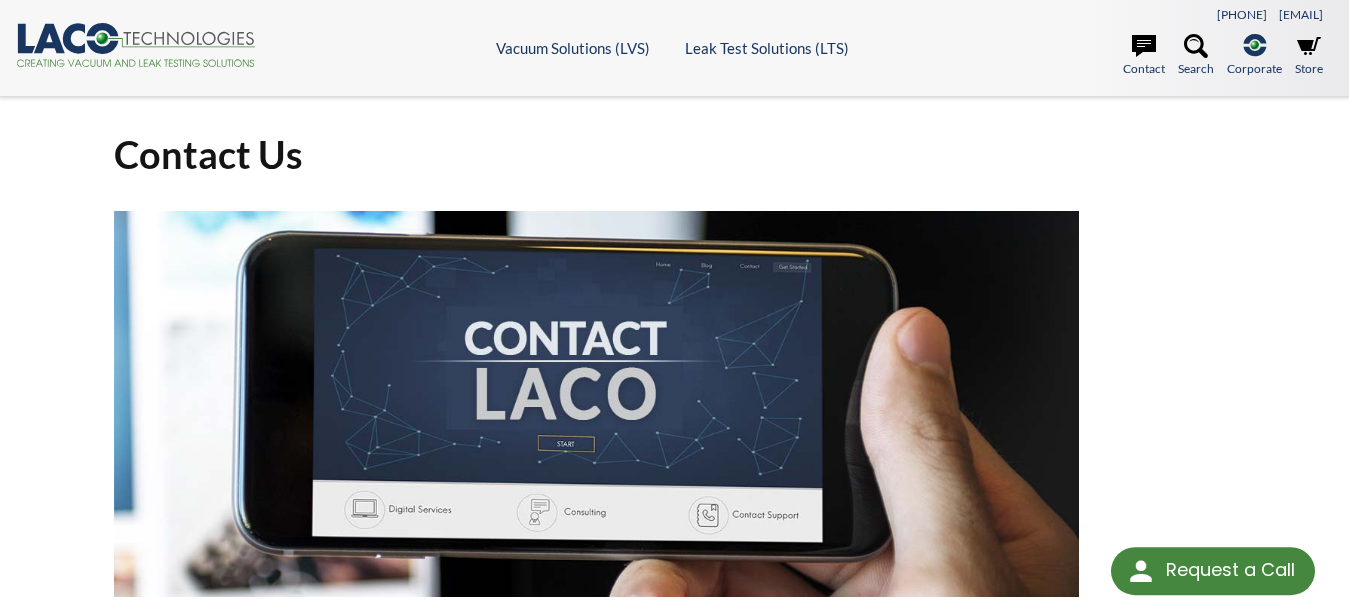 scroll, scrollTop: 0, scrollLeft: 0, axis: both 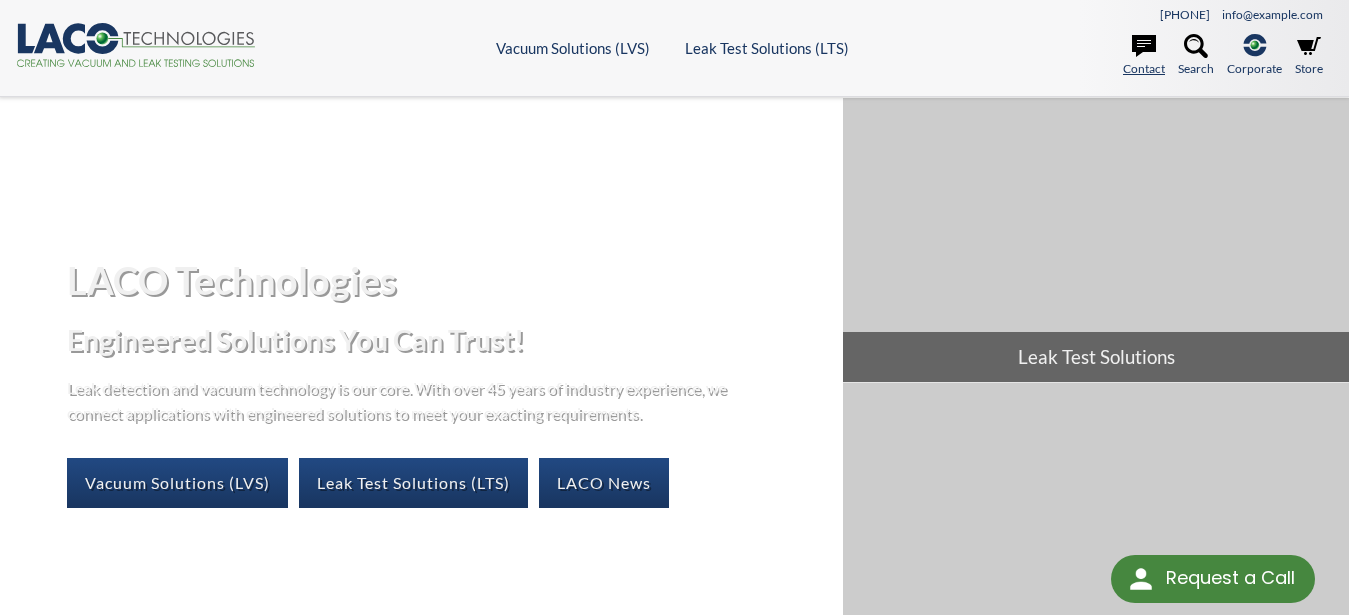 click 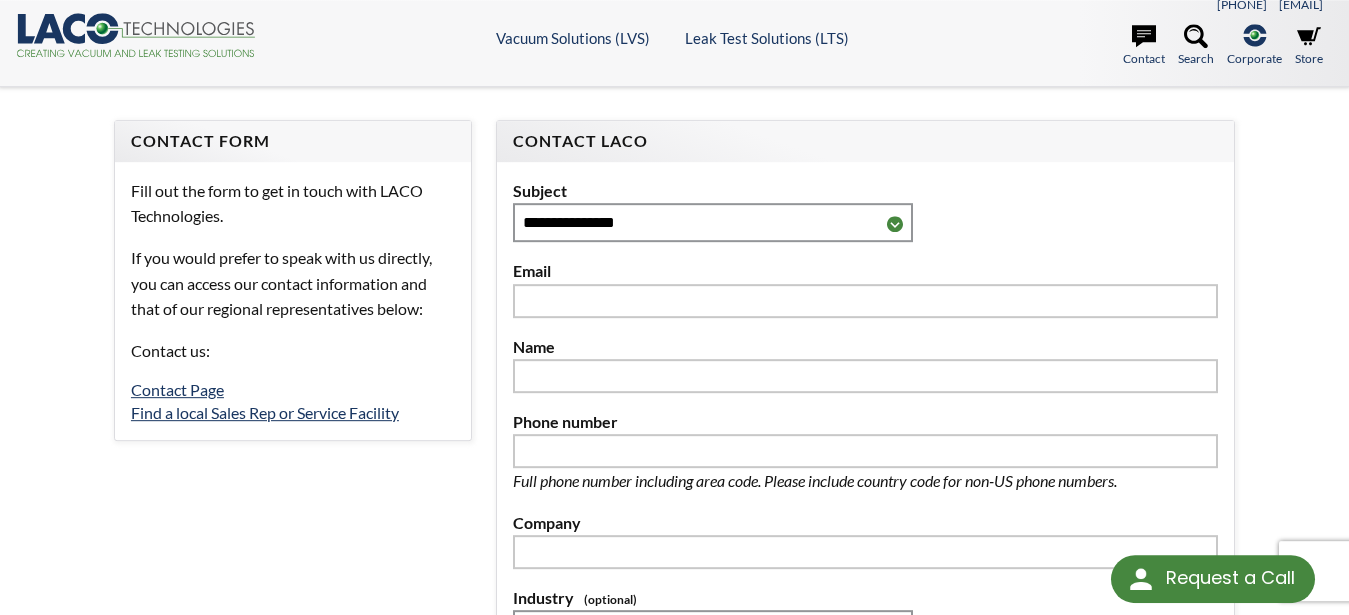 scroll, scrollTop: 0, scrollLeft: 0, axis: both 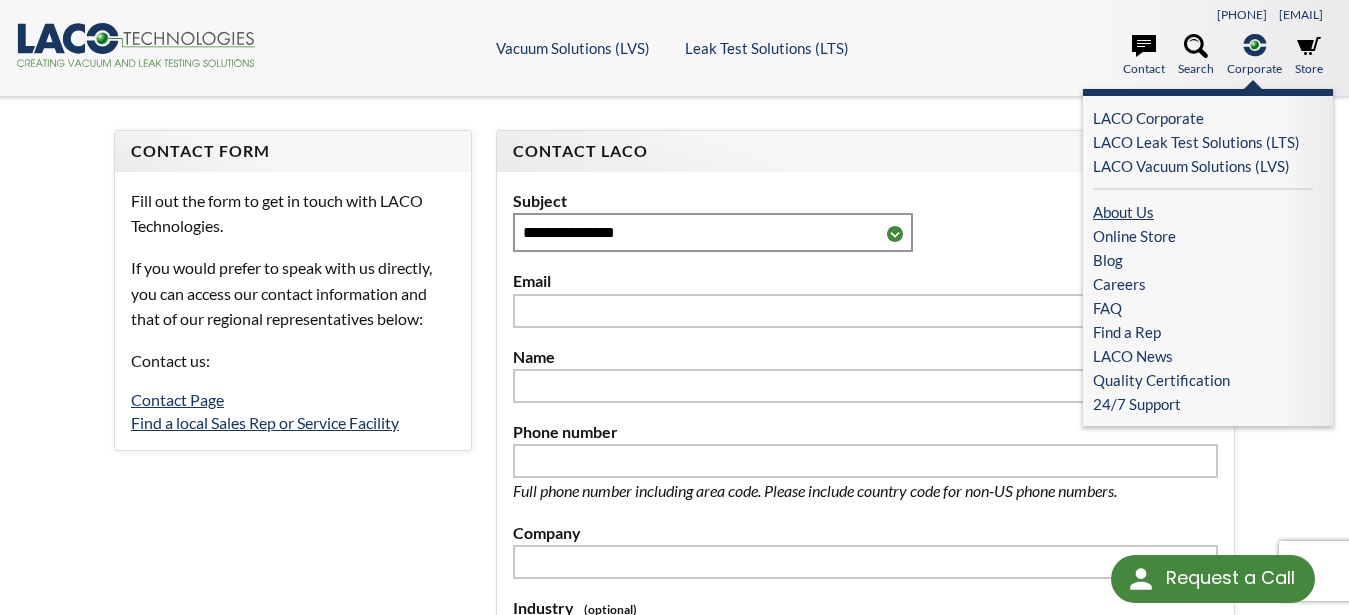 click on "About Us" at bounding box center (1203, 212) 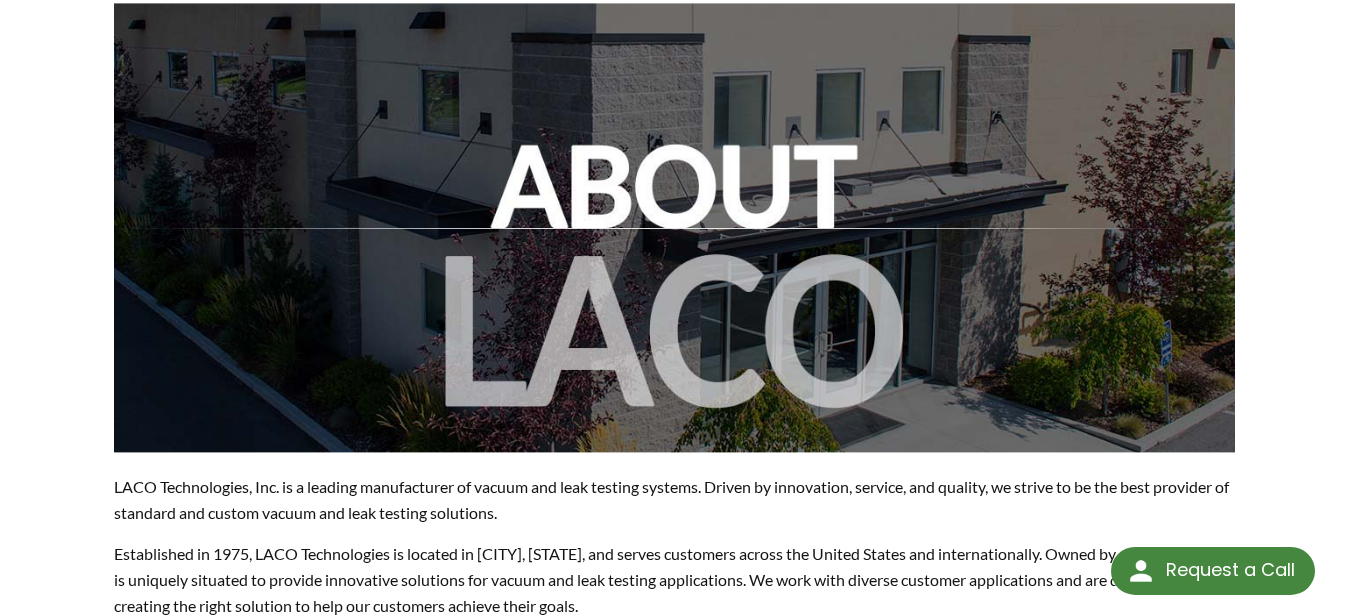 scroll, scrollTop: 408, scrollLeft: 0, axis: vertical 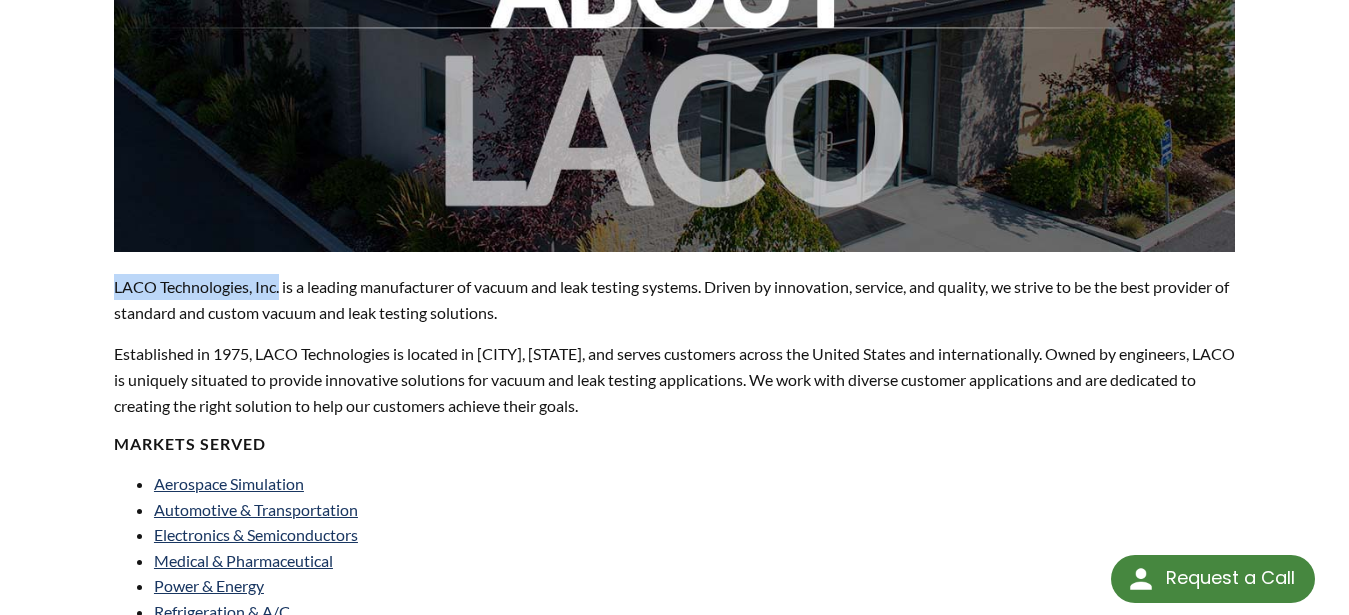 drag, startPoint x: 114, startPoint y: 285, endPoint x: 283, endPoint y: 293, distance: 169.18924 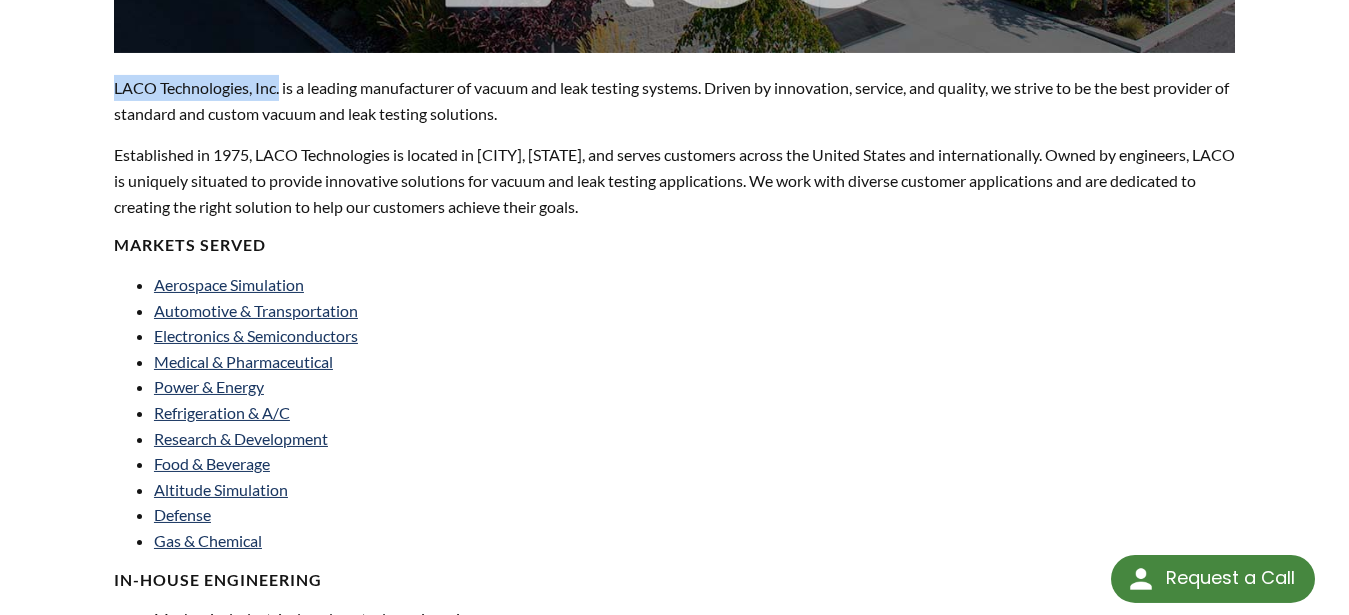 scroll, scrollTop: 612, scrollLeft: 0, axis: vertical 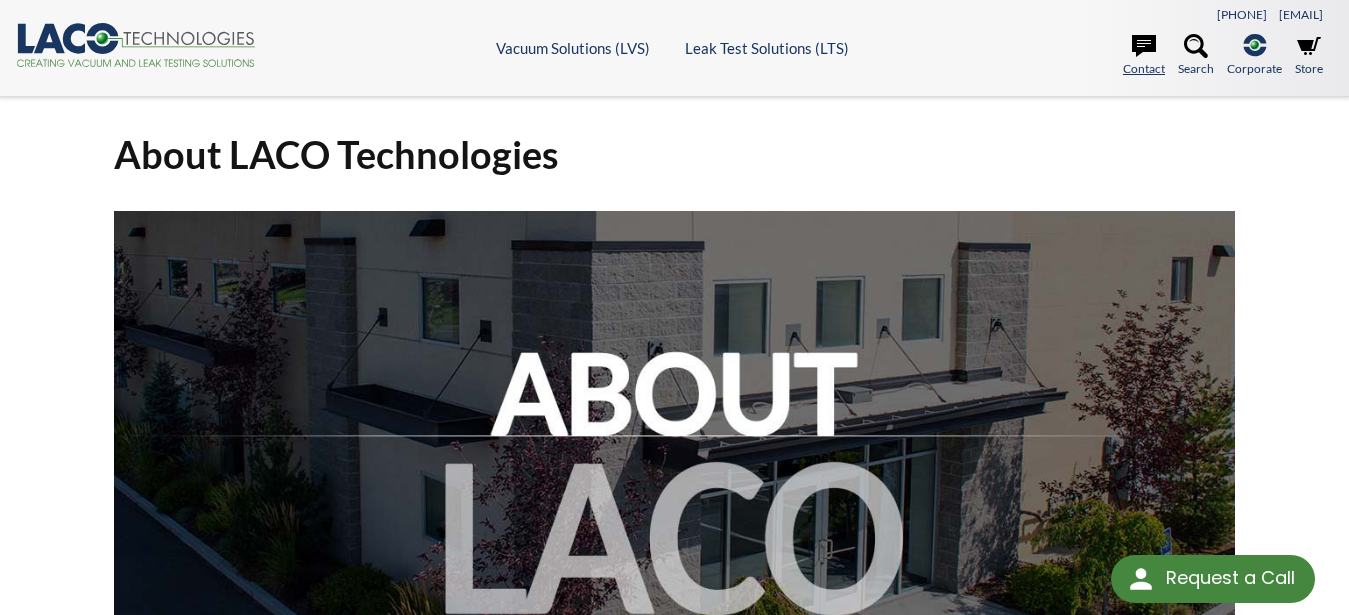 click 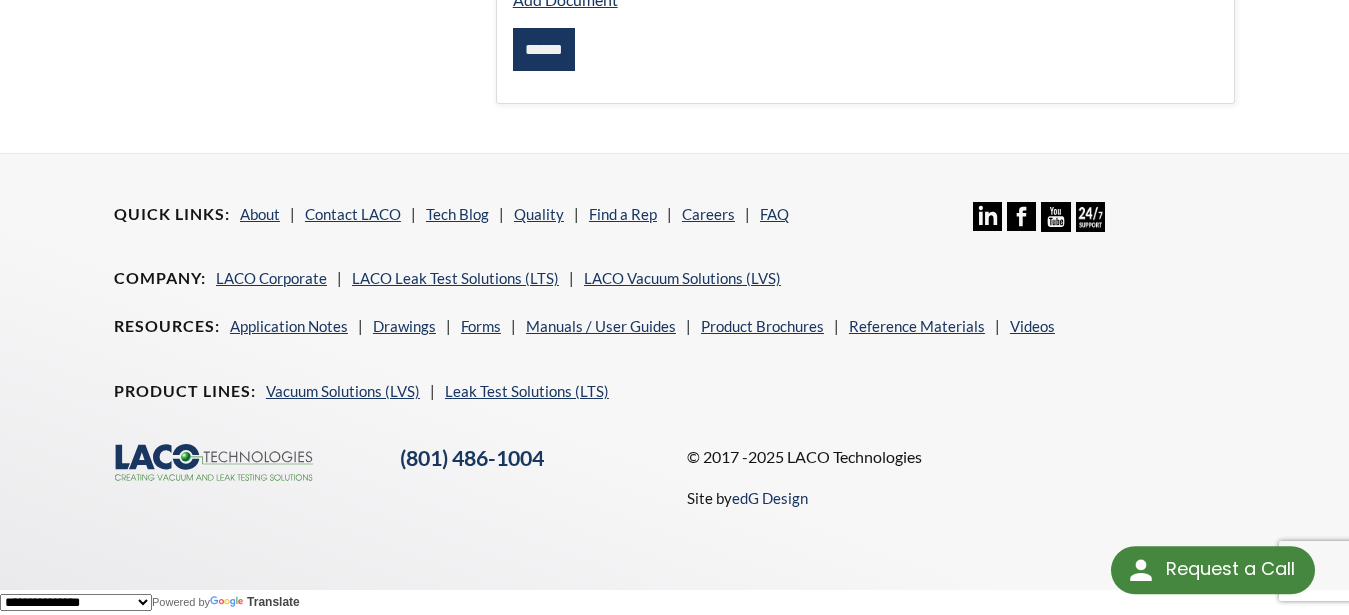 scroll, scrollTop: 1010, scrollLeft: 0, axis: vertical 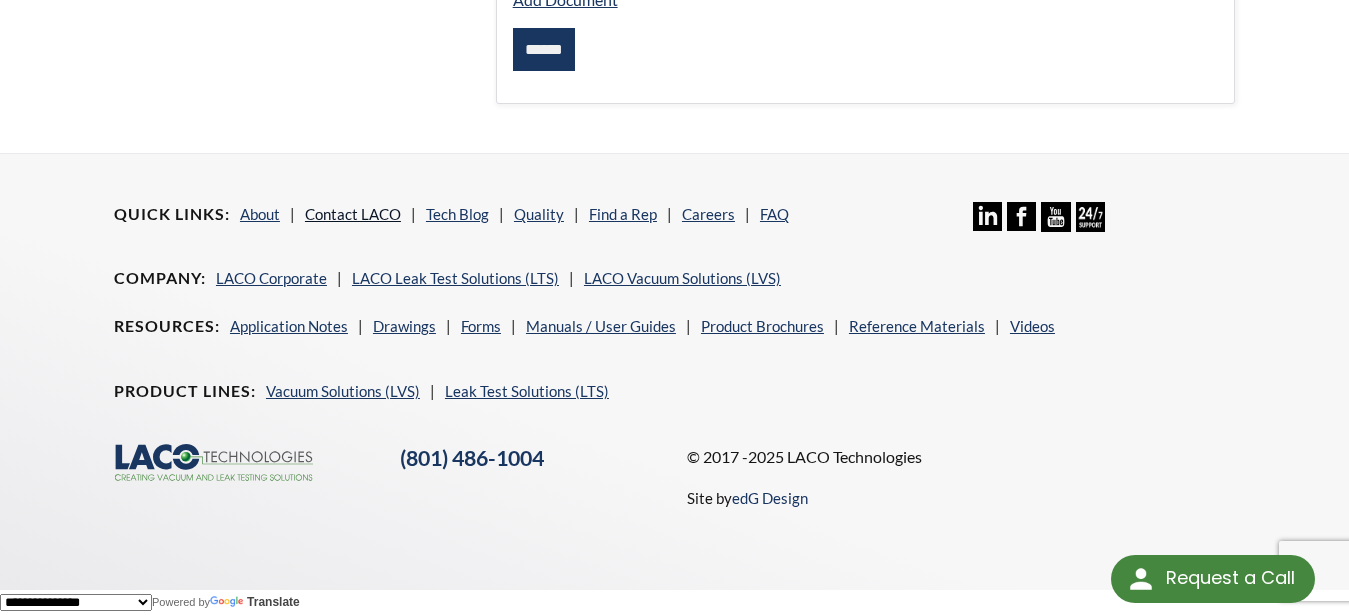 click on "Contact LACO" at bounding box center (353, 214) 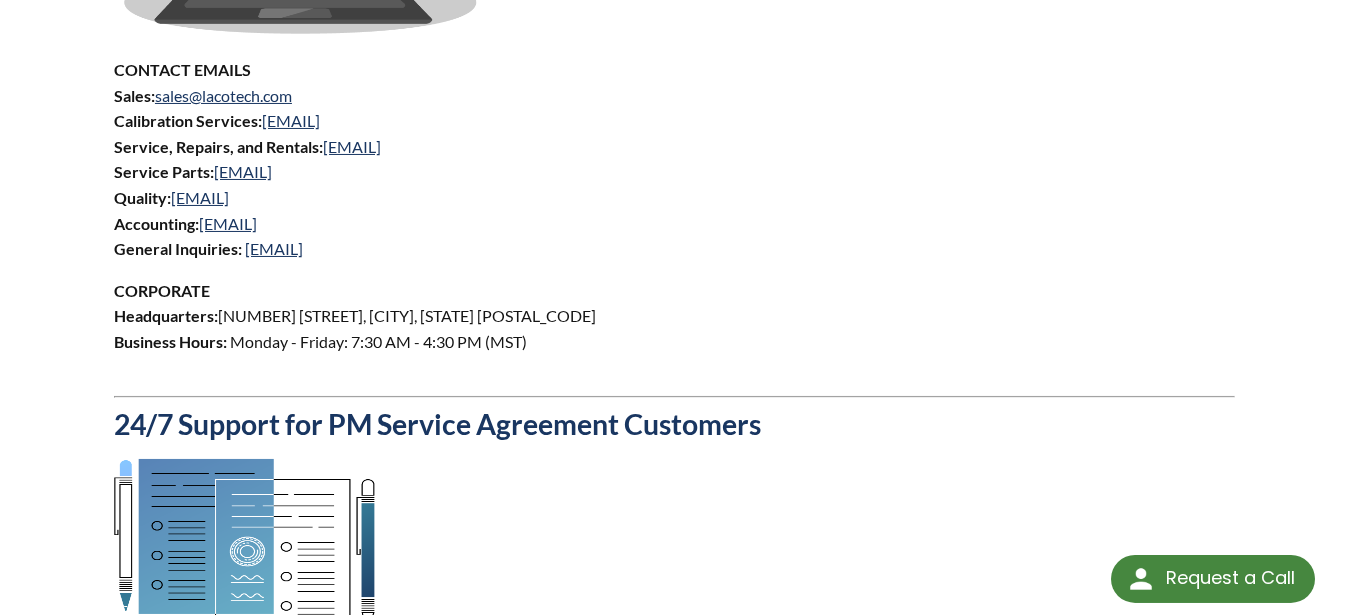 scroll, scrollTop: 1122, scrollLeft: 0, axis: vertical 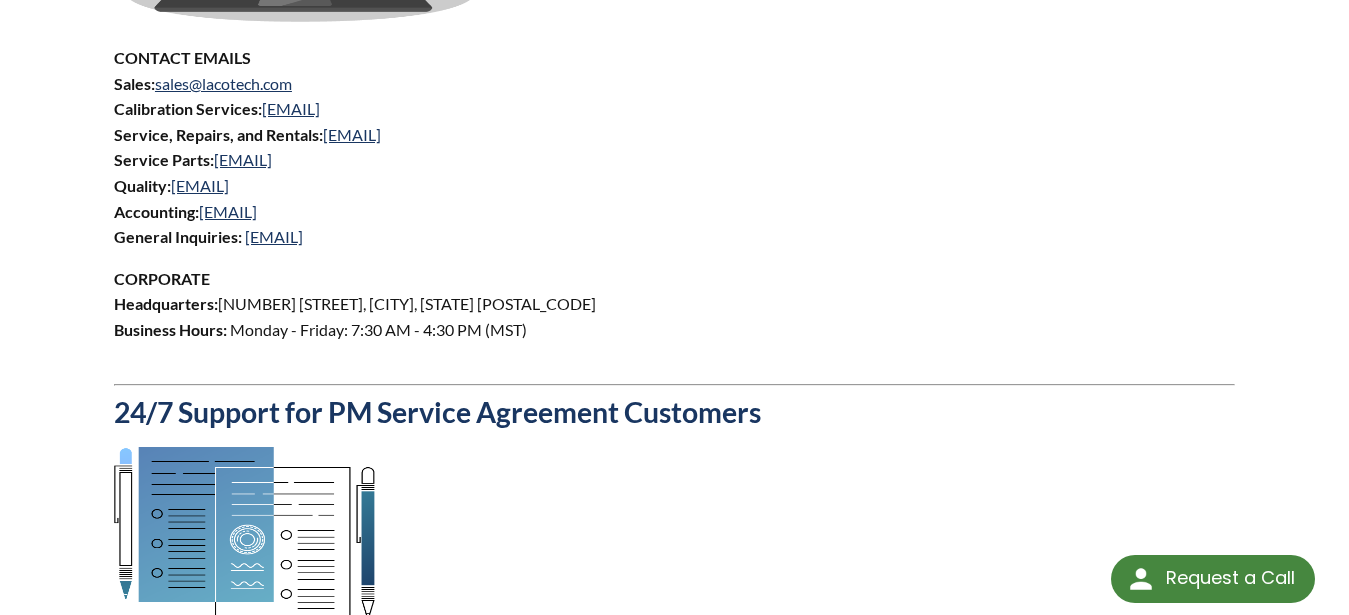 drag, startPoint x: 214, startPoint y: 303, endPoint x: 612, endPoint y: 305, distance: 398.00504 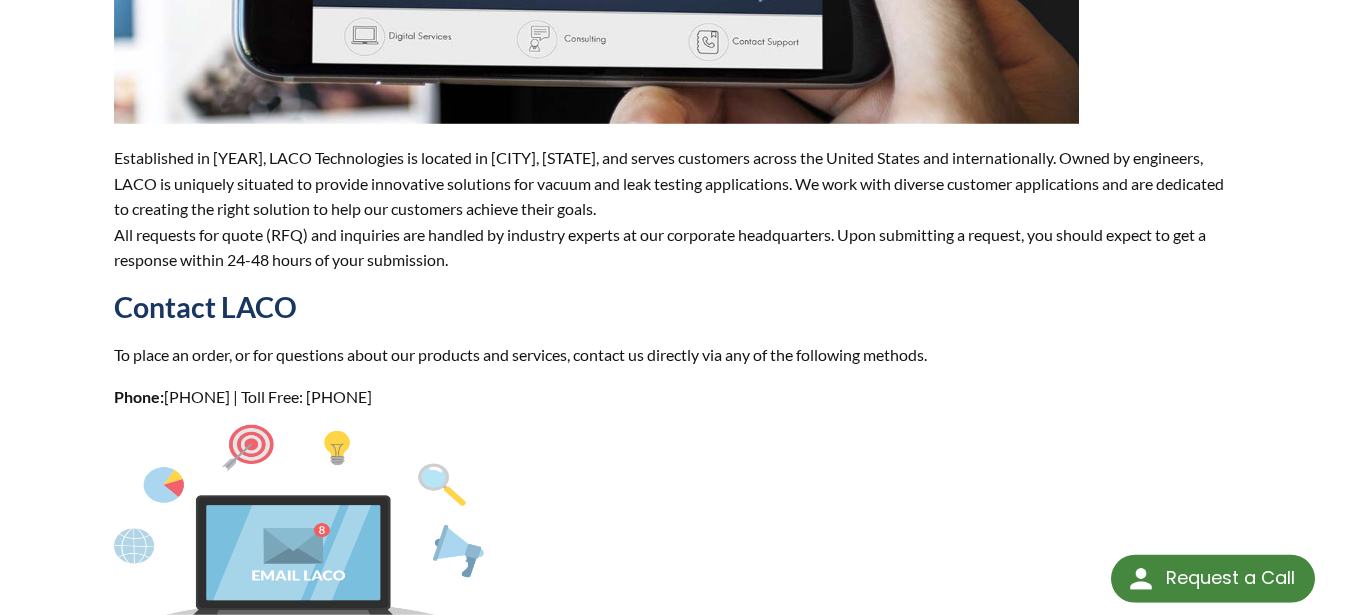 scroll, scrollTop: 469, scrollLeft: 0, axis: vertical 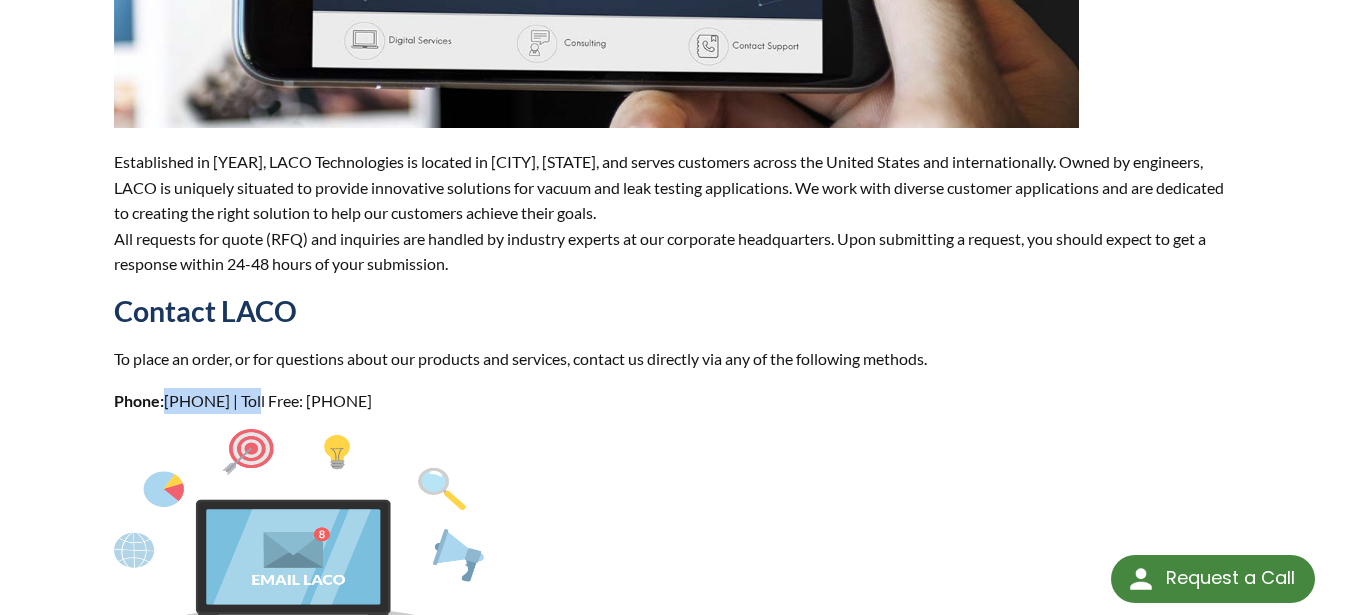 drag, startPoint x: 165, startPoint y: 402, endPoint x: 269, endPoint y: 401, distance: 104.00481 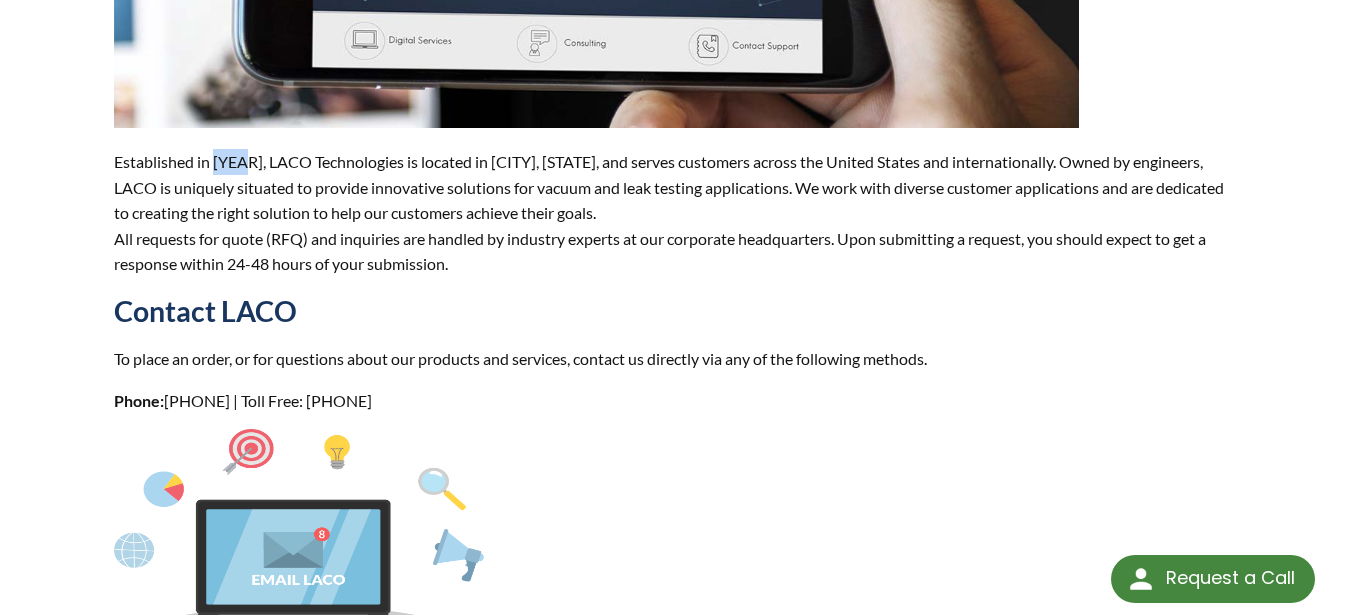 drag, startPoint x: 215, startPoint y: 167, endPoint x: 250, endPoint y: 164, distance: 35.128338 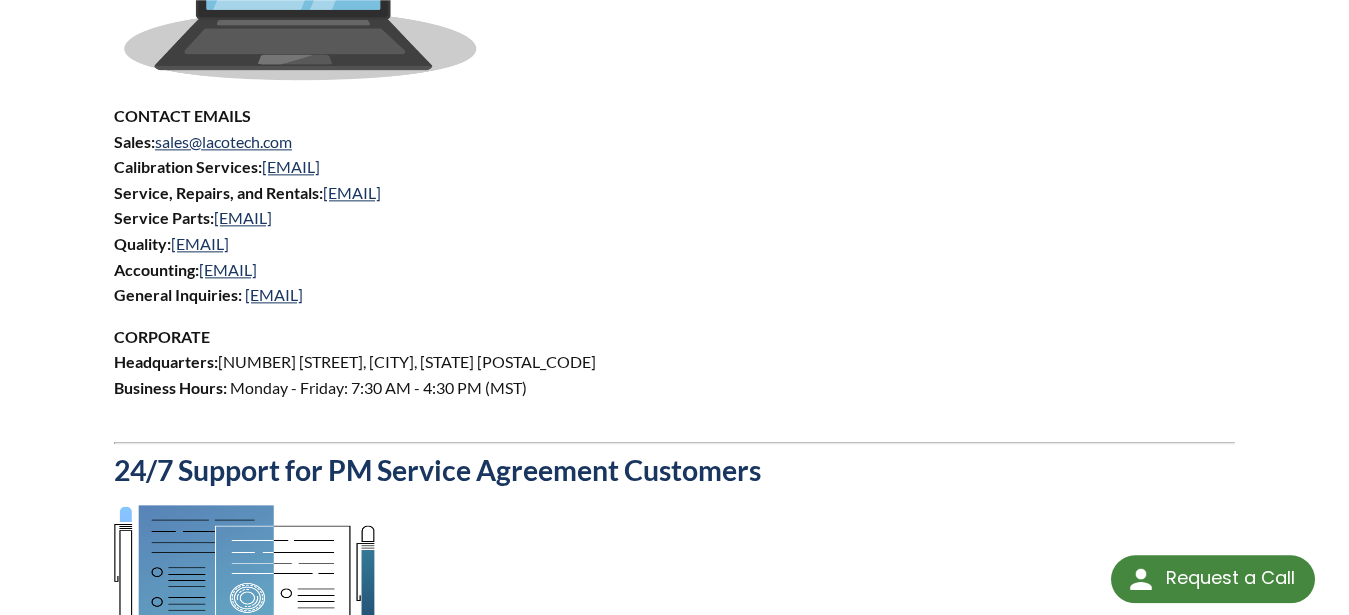 scroll, scrollTop: 1183, scrollLeft: 0, axis: vertical 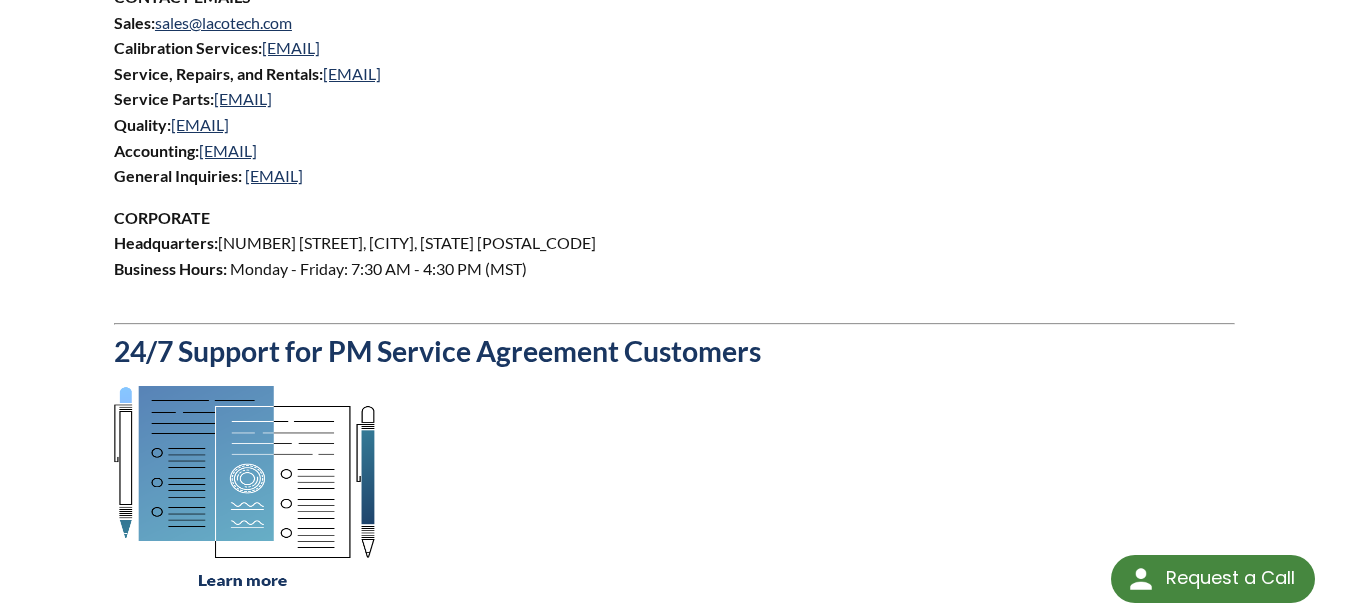 drag, startPoint x: 223, startPoint y: 244, endPoint x: 668, endPoint y: 232, distance: 445.16177 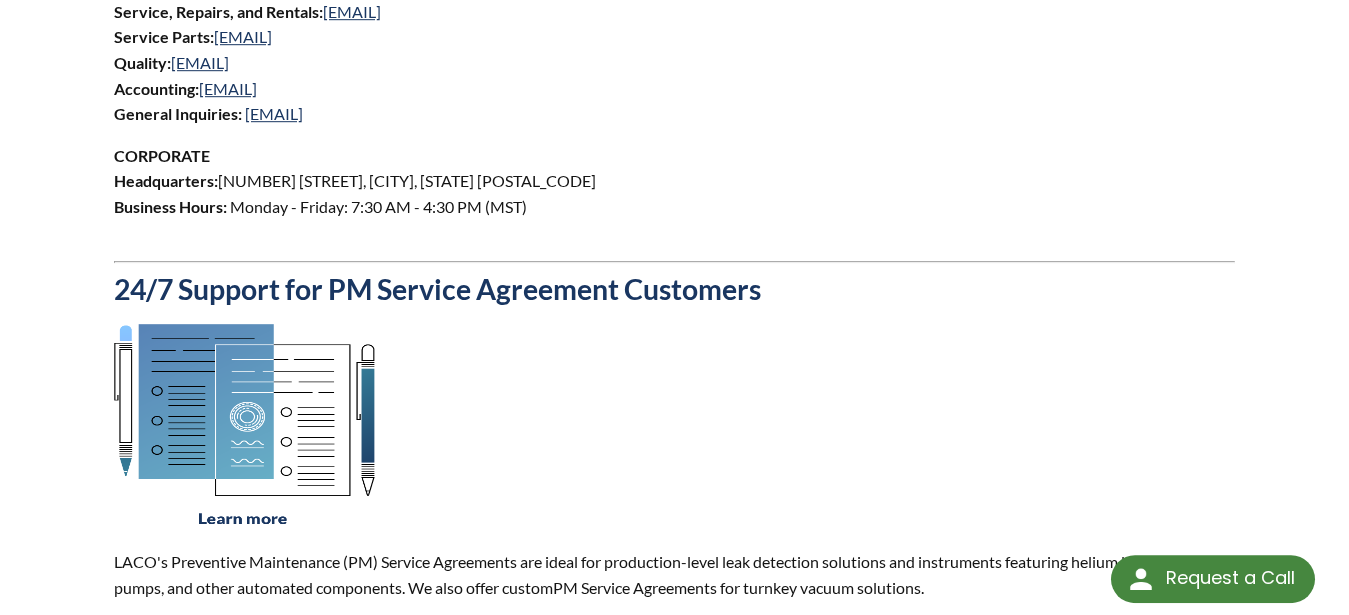 scroll, scrollTop: 1183, scrollLeft: 0, axis: vertical 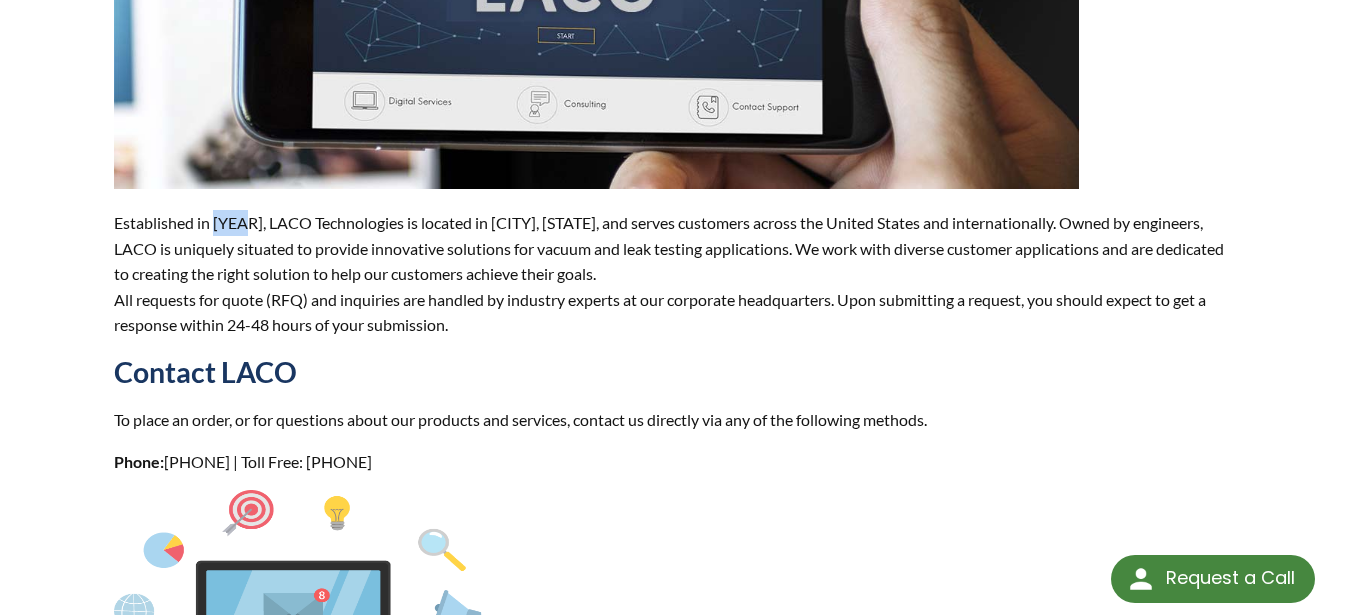 drag, startPoint x: 113, startPoint y: 223, endPoint x: 721, endPoint y: 283, distance: 610.95337 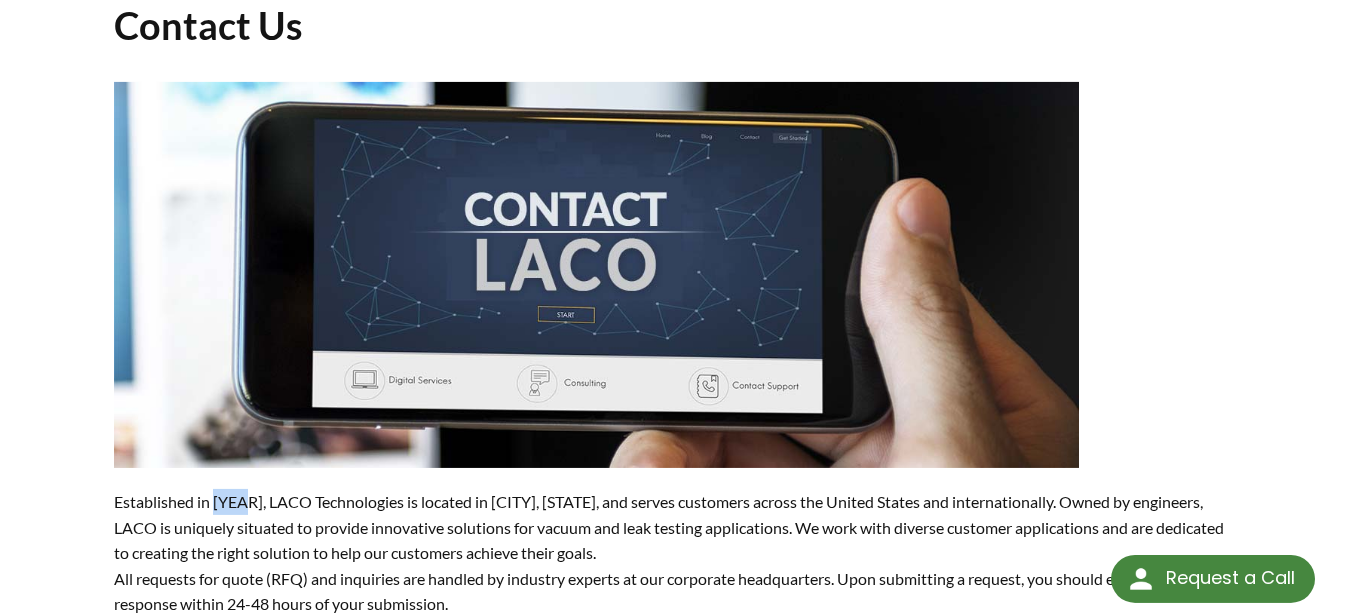 scroll, scrollTop: 0, scrollLeft: 0, axis: both 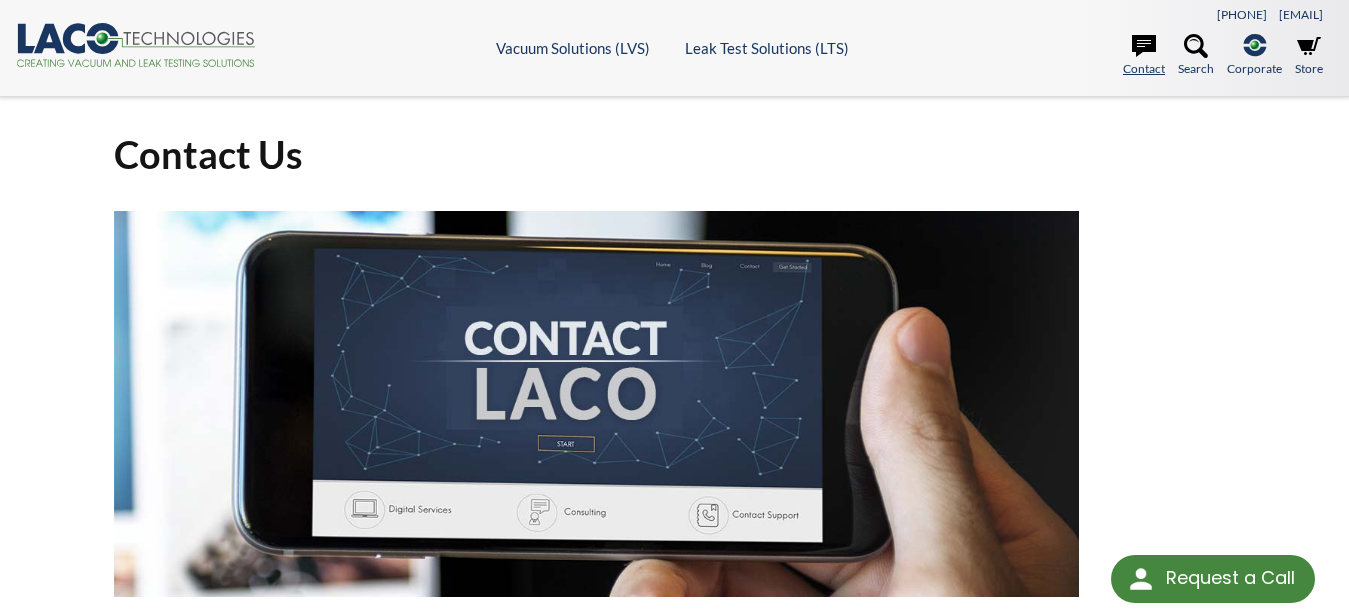 click on "Contact" at bounding box center [1144, 56] 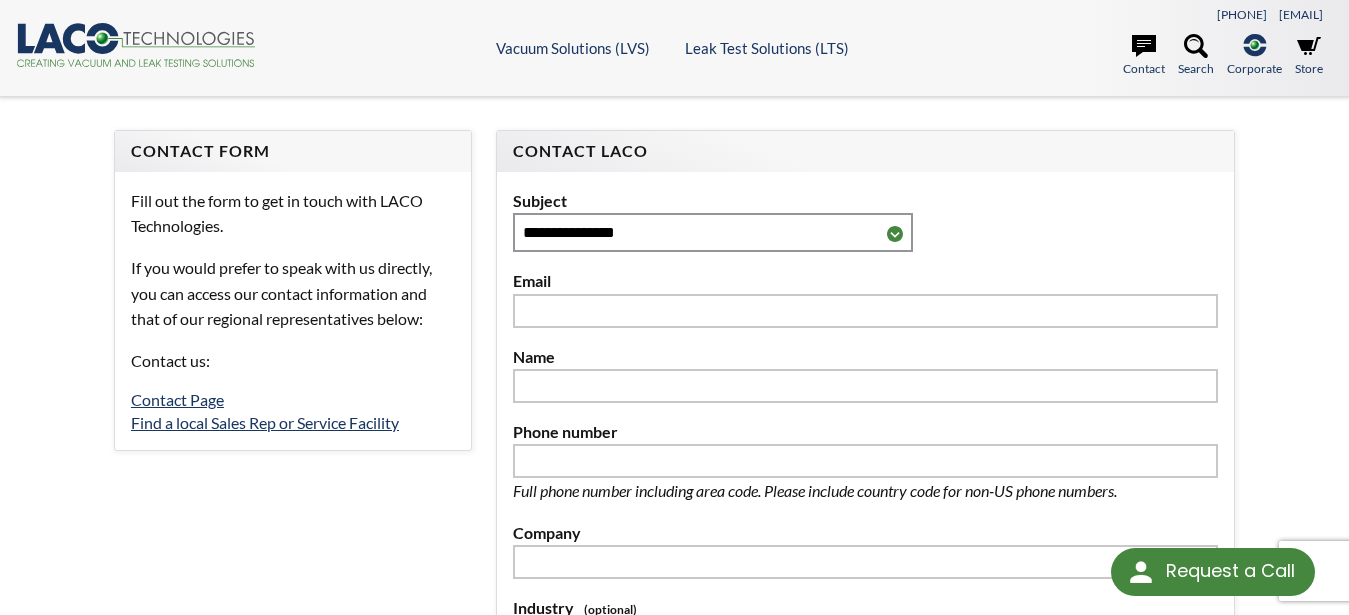 scroll, scrollTop: 0, scrollLeft: 0, axis: both 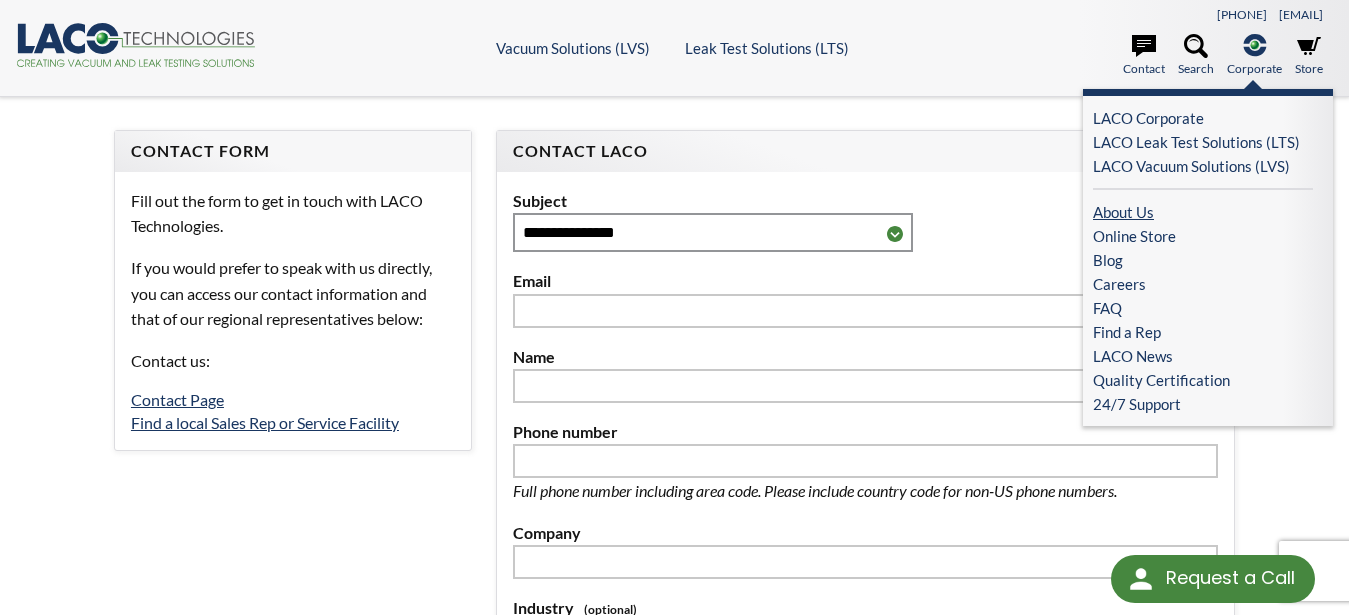 click on "About Us" at bounding box center (1203, 212) 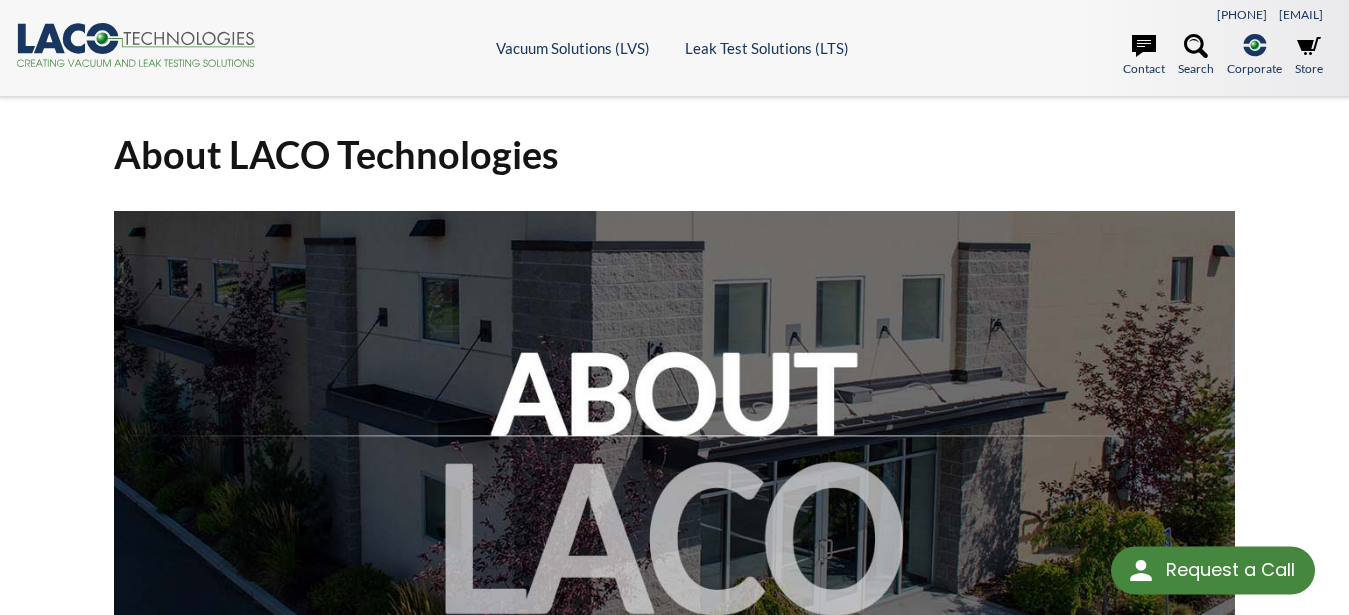 scroll, scrollTop: 408, scrollLeft: 0, axis: vertical 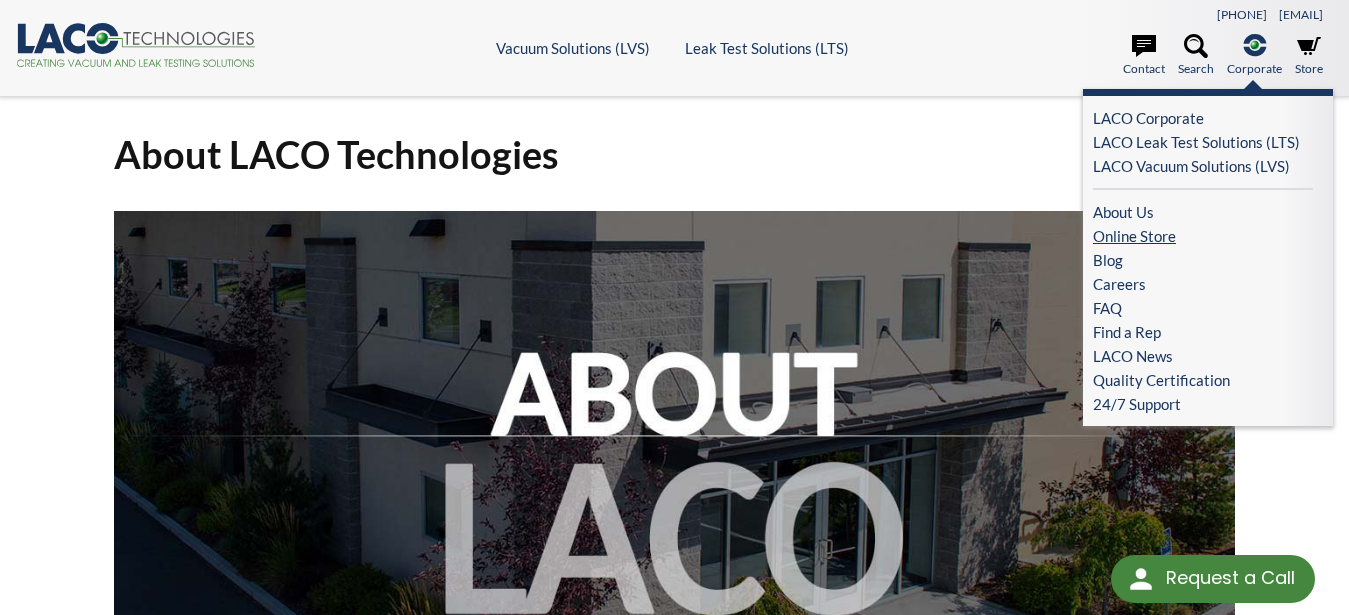 click on "Online Store" at bounding box center [1203, 236] 